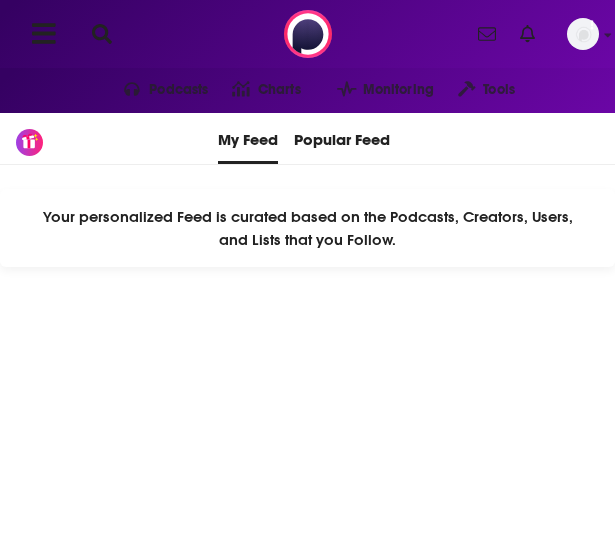 scroll, scrollTop: 0, scrollLeft: 0, axis: both 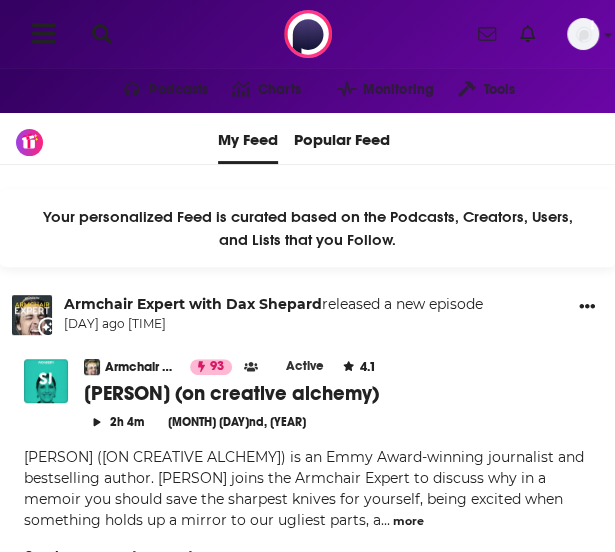 click at bounding box center (102, 34) 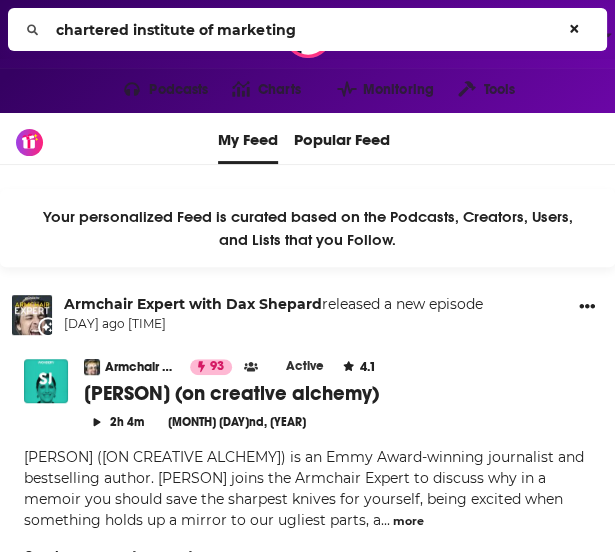 type on "chartered institute of marketing" 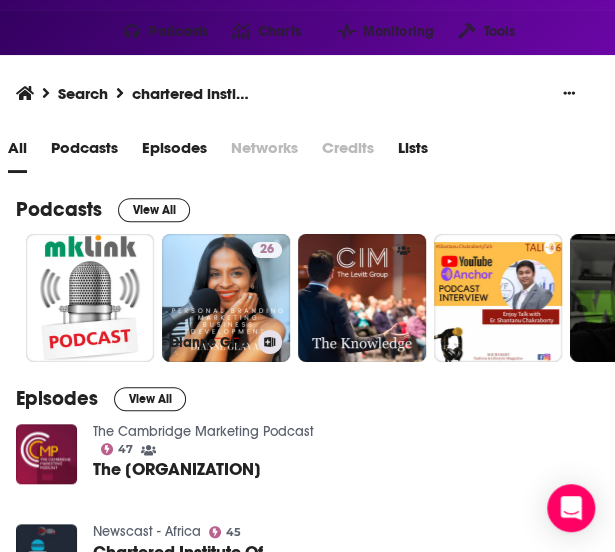 scroll, scrollTop: 200, scrollLeft: 0, axis: vertical 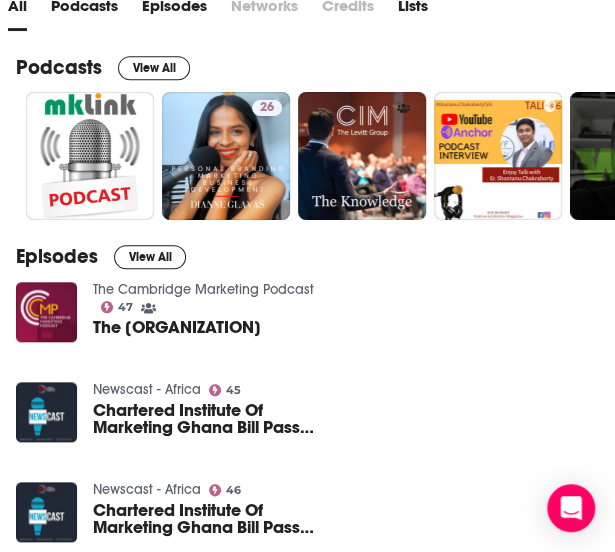 click on "The [ORGANIZATION]" at bounding box center (177, 327) 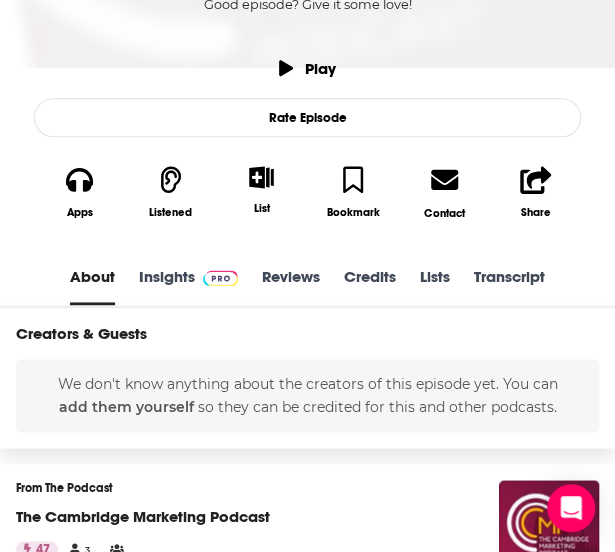 scroll, scrollTop: 600, scrollLeft: 0, axis: vertical 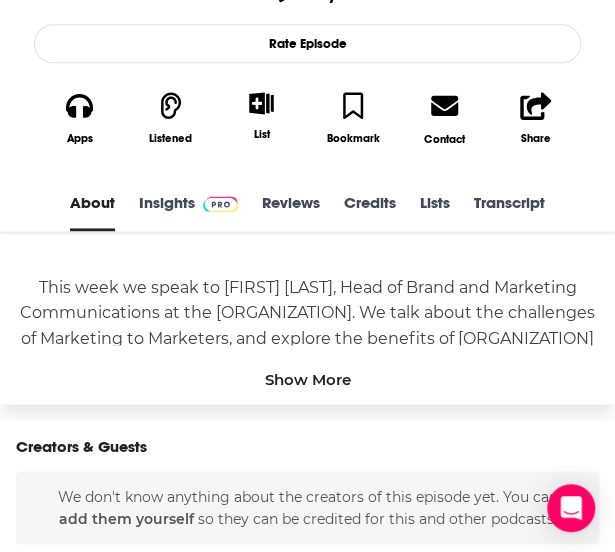 click on "Insights" at bounding box center (188, 212) 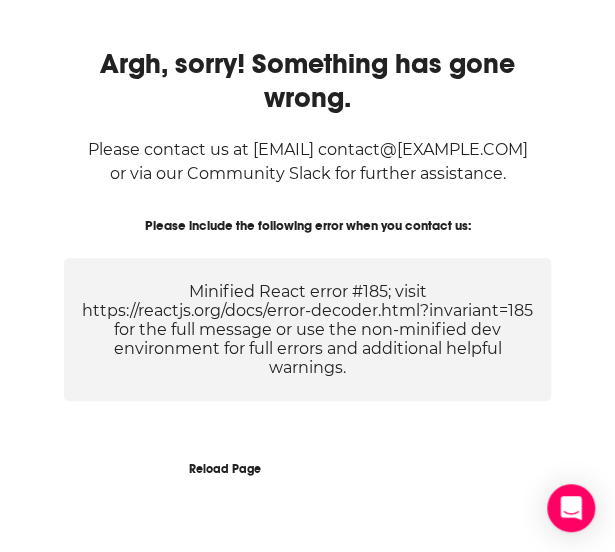 scroll, scrollTop: 0, scrollLeft: 0, axis: both 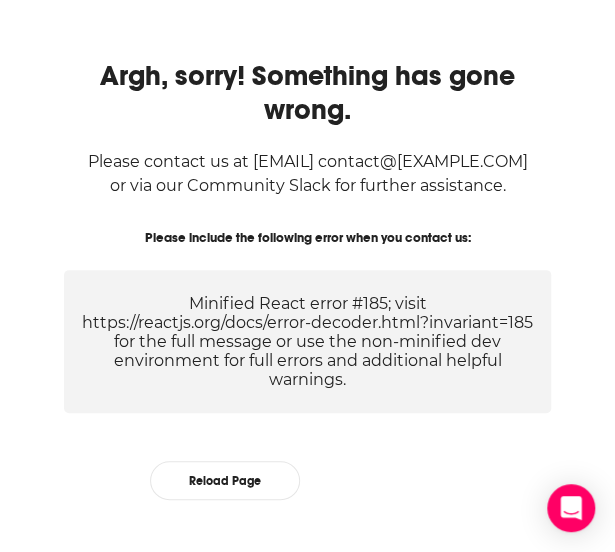 click on "Reload Page" at bounding box center (225, 480) 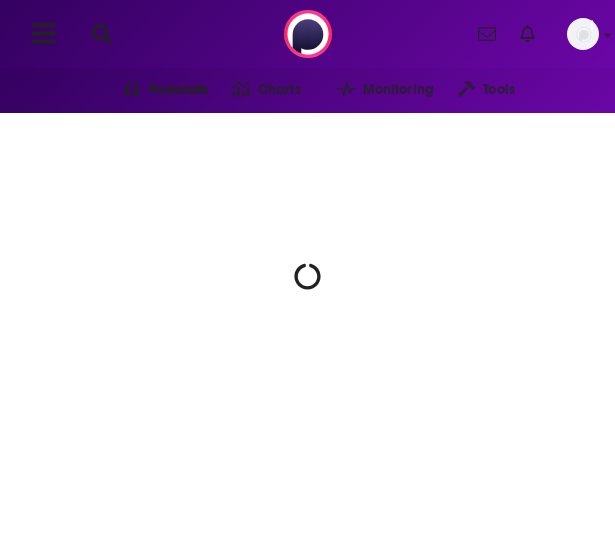 scroll, scrollTop: 0, scrollLeft: 0, axis: both 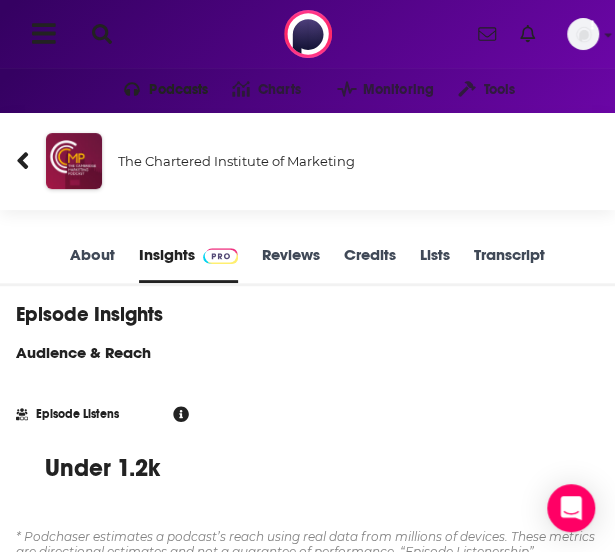 click at bounding box center (102, 34) 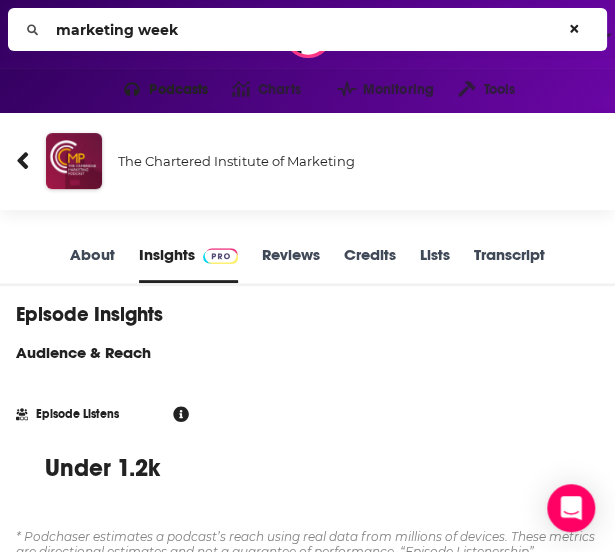 type on "marketing week" 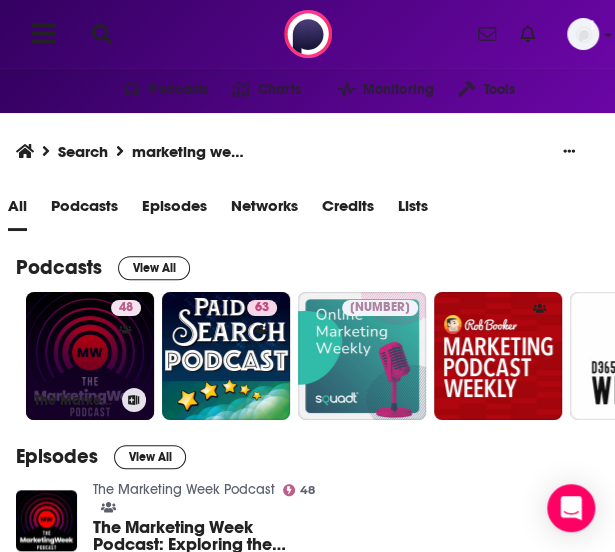 click on "48 The Marketing Week Podcast" at bounding box center (90, 356) 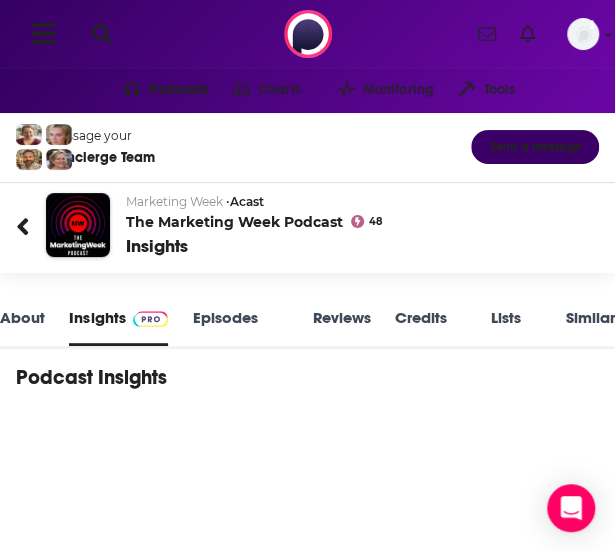scroll, scrollTop: 2, scrollLeft: 0, axis: vertical 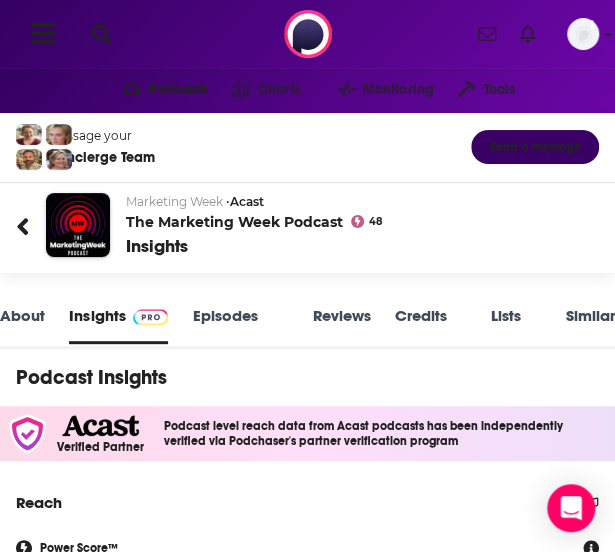 click at bounding box center [102, 34] 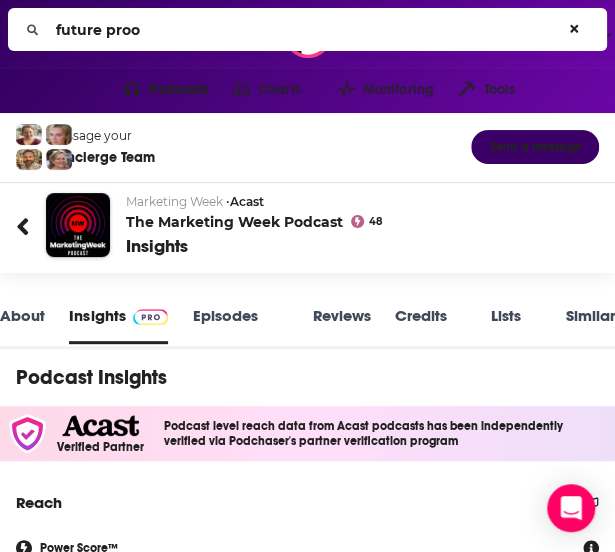 type on "future proof" 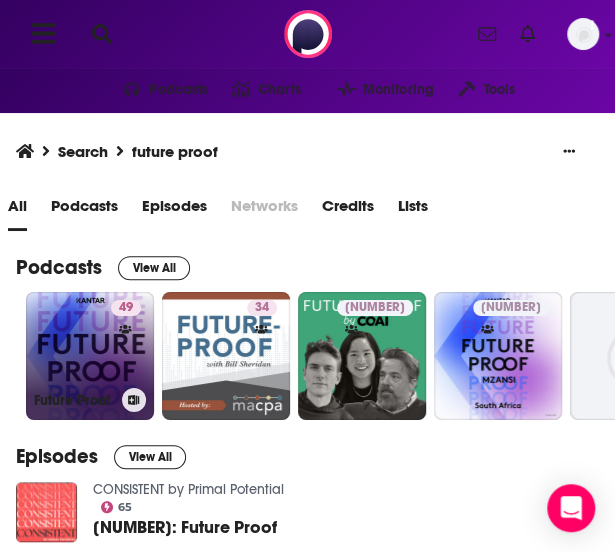 click on "[NUMBER]: Future Proof" at bounding box center (90, 356) 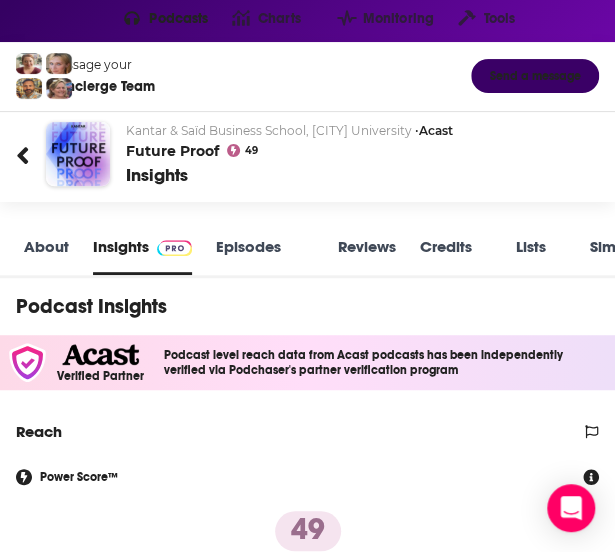 scroll, scrollTop: 0, scrollLeft: 0, axis: both 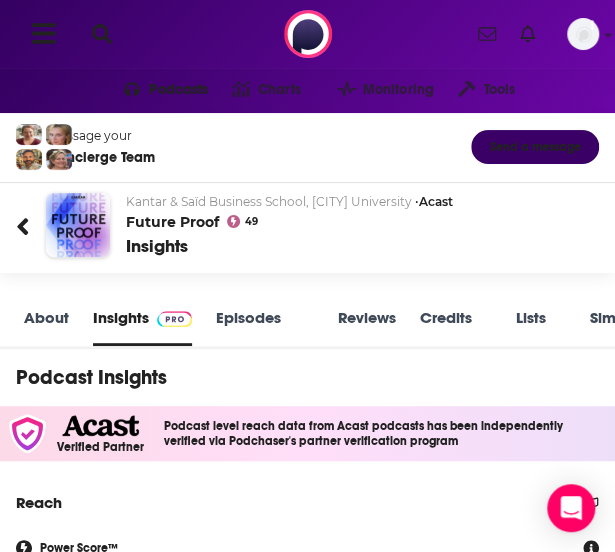 click at bounding box center [102, 34] 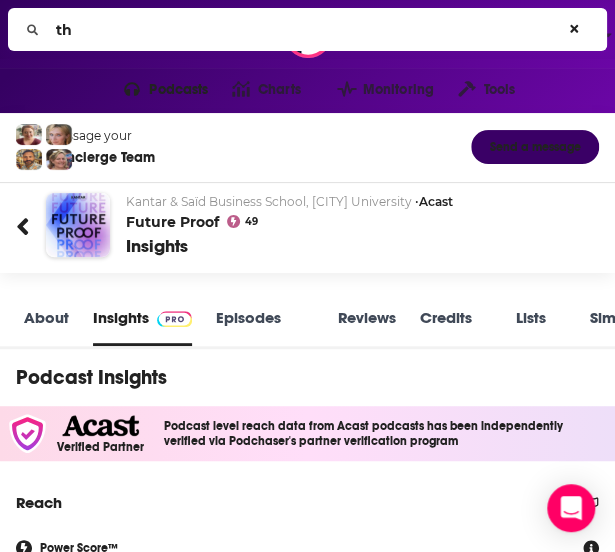 type on "the" 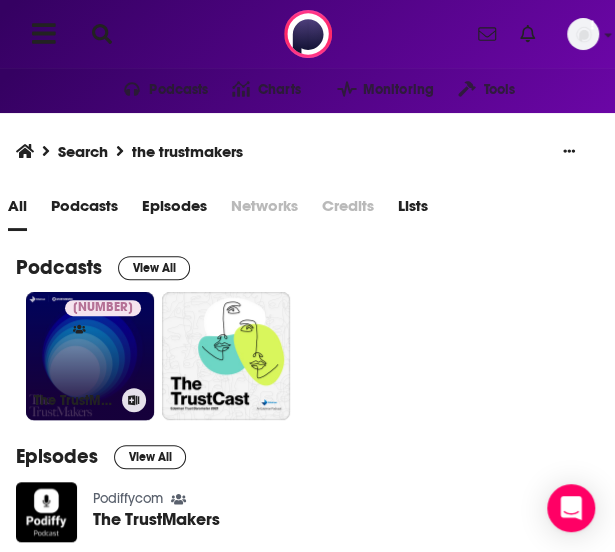 click on "[NUMBER] The TrustMakers" at bounding box center [90, 356] 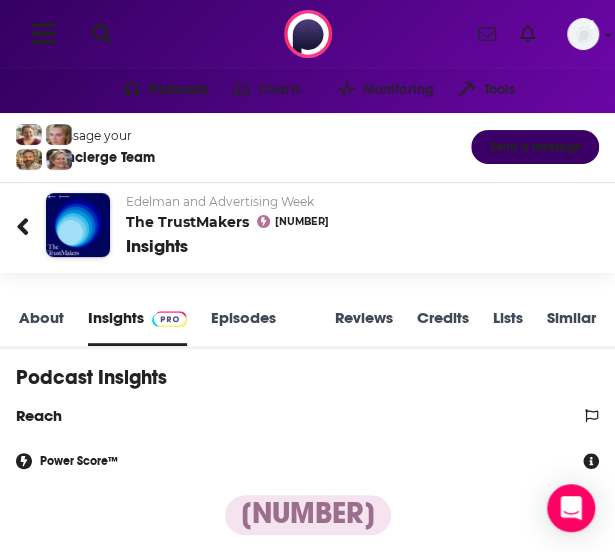 scroll, scrollTop: 2, scrollLeft: 0, axis: vertical 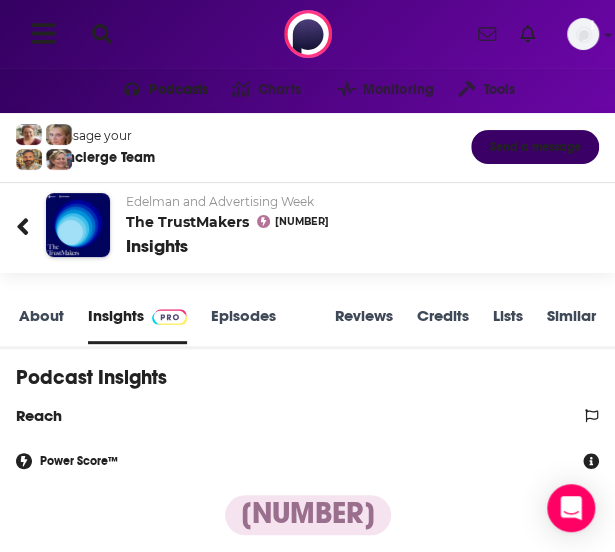 click at bounding box center [102, 34] 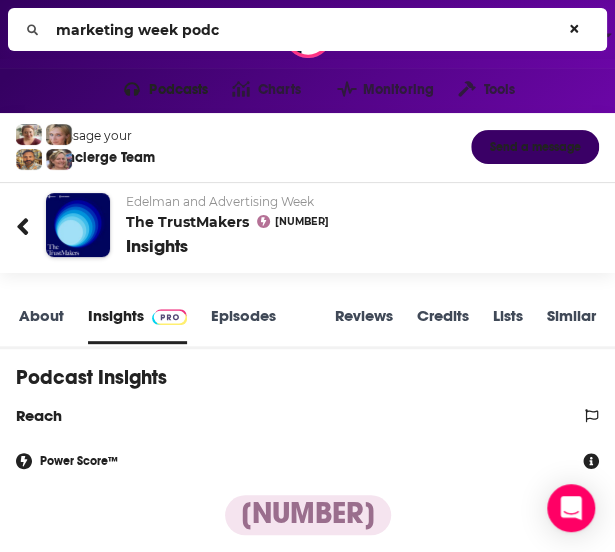 type on "marketing week podca" 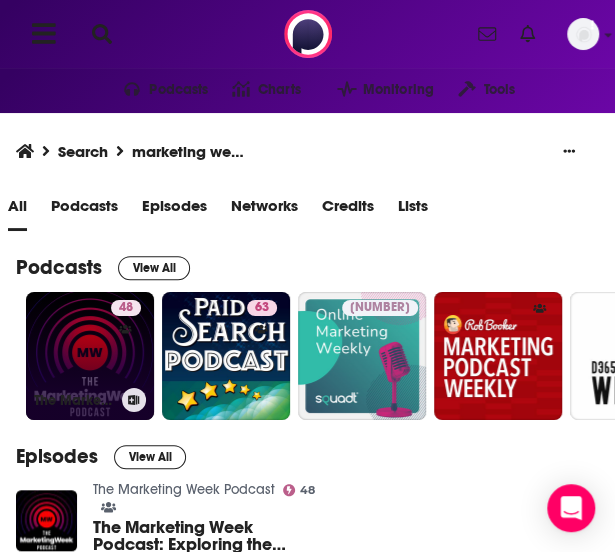 click on "48 The Marketing Week Podcast" at bounding box center [90, 356] 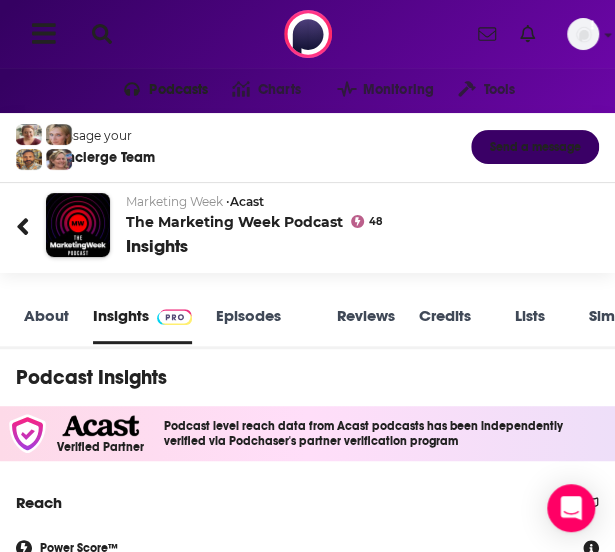 scroll, scrollTop: 2, scrollLeft: 0, axis: vertical 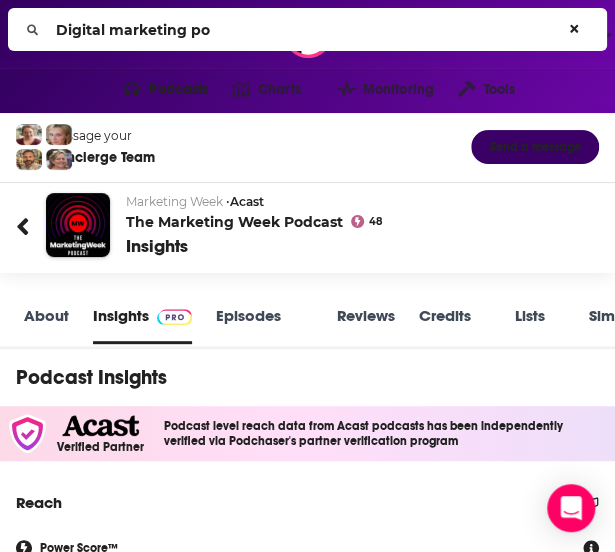 type on "digital marketing pod" 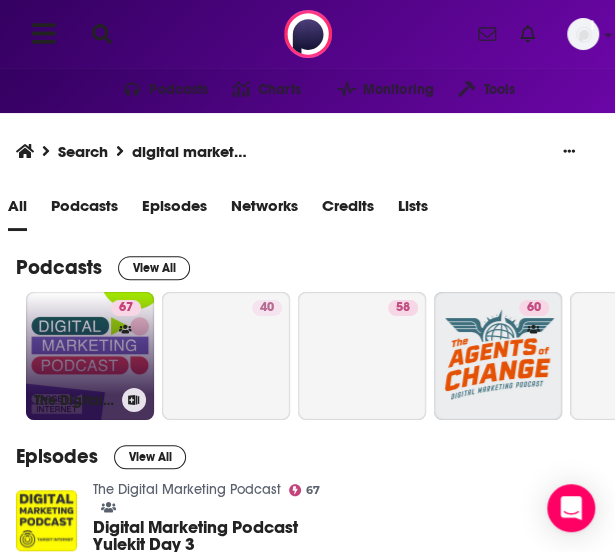 click on "67 The Digital Marketing Podcast" at bounding box center (90, 356) 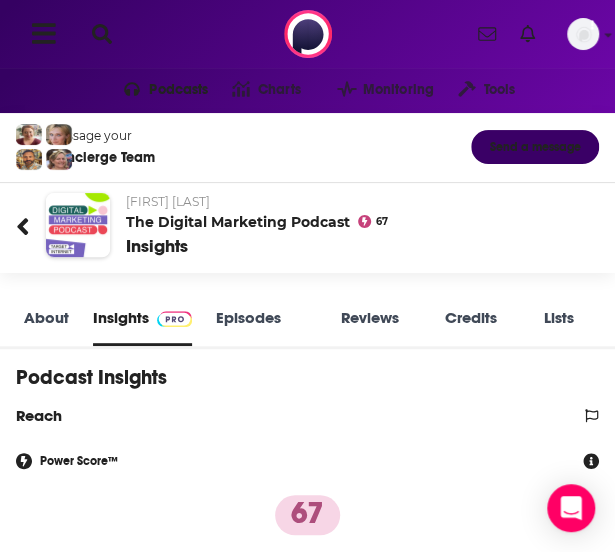 scroll, scrollTop: 2, scrollLeft: 0, axis: vertical 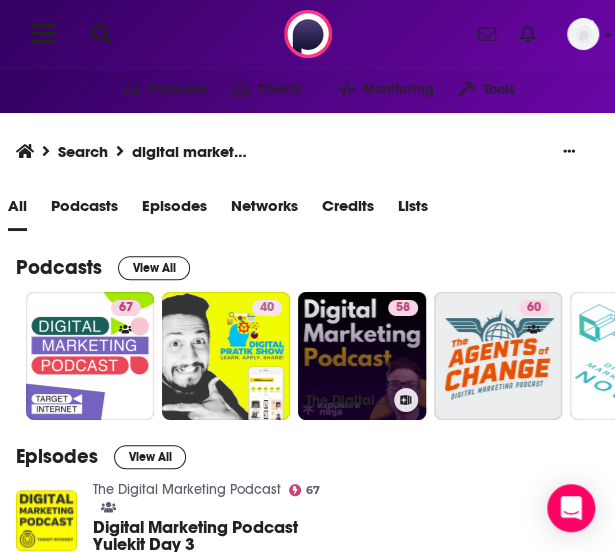 click on "[NUMBER] The [LAST] [LAST] by [COMPANY]" at bounding box center (362, 356) 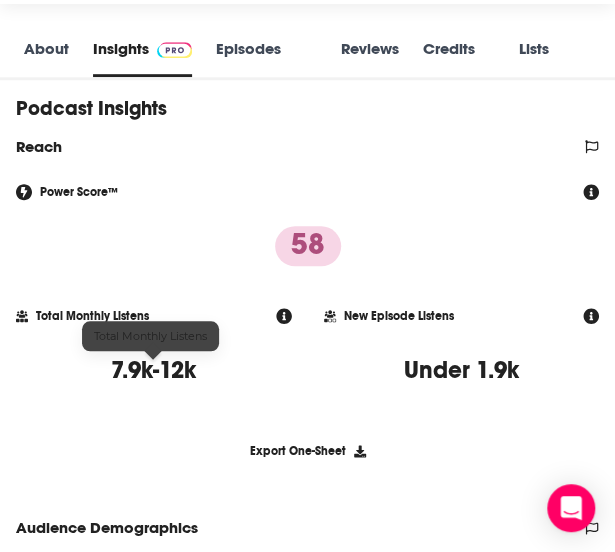 scroll, scrollTop: 300, scrollLeft: 0, axis: vertical 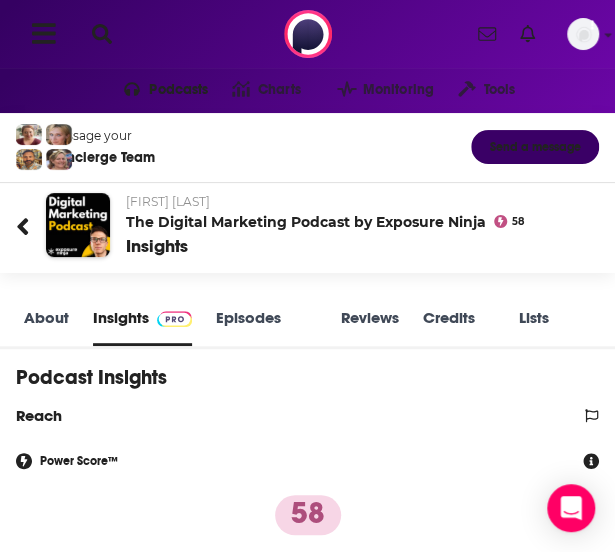 click at bounding box center (102, 34) 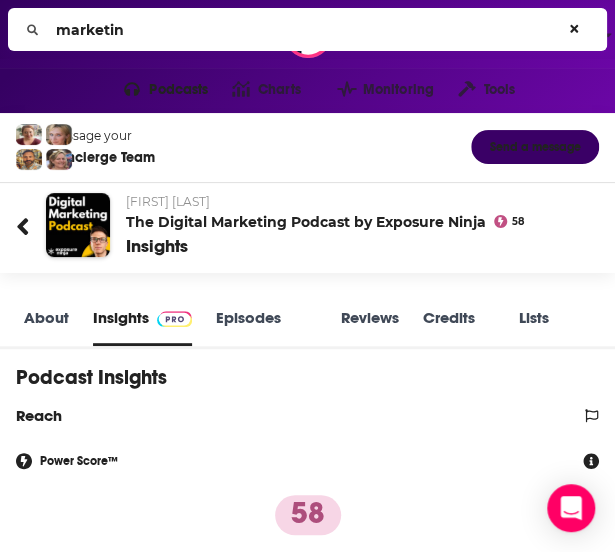 type on "marketing" 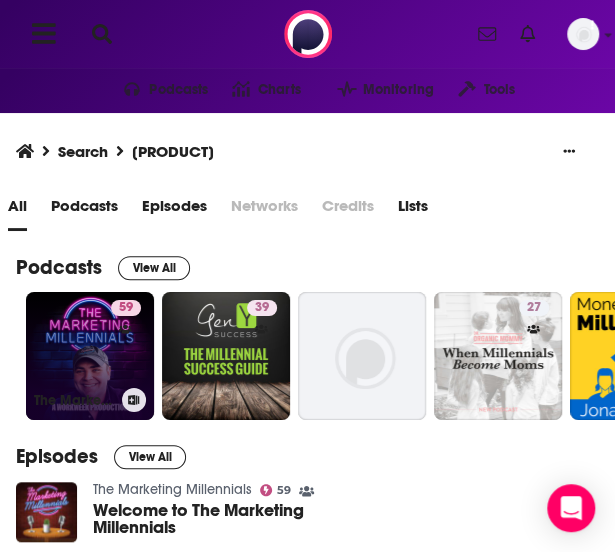 click on "59 The Marketing Millennials" at bounding box center (90, 356) 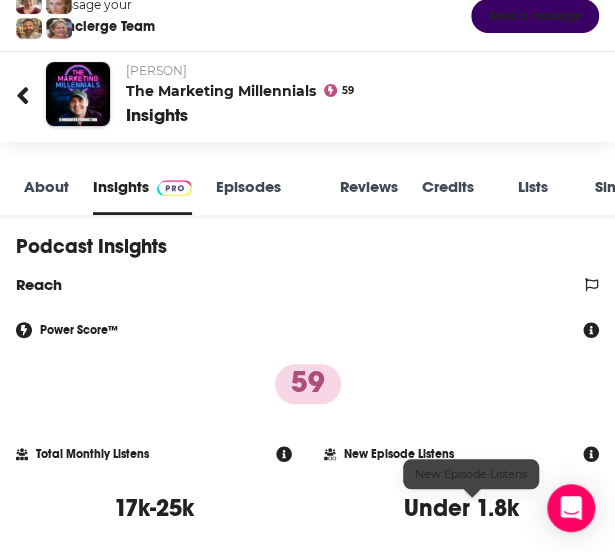 scroll, scrollTop: 0, scrollLeft: 0, axis: both 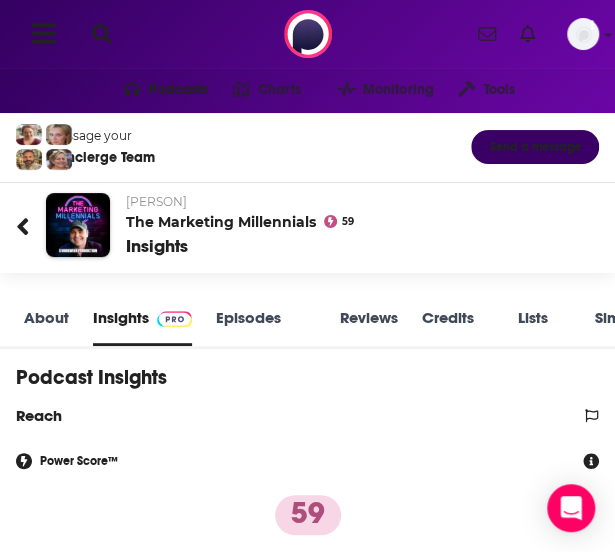 click at bounding box center (102, 34) 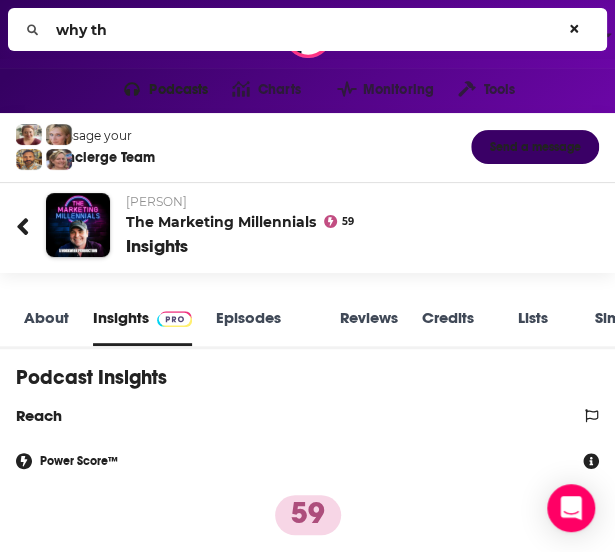 type on "why tha" 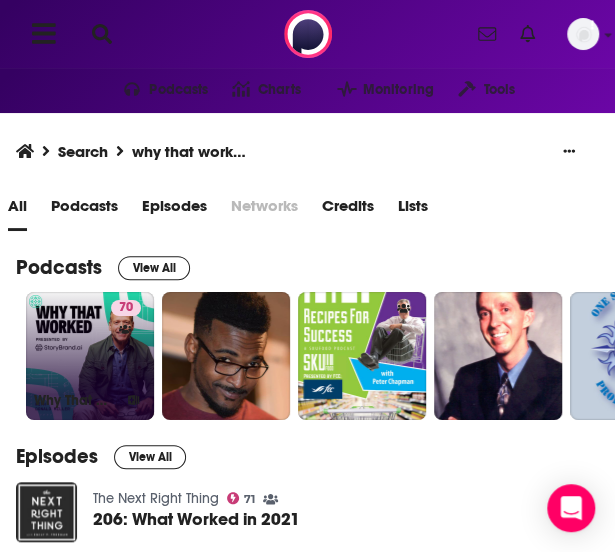 click on "[NUMBER] Why That Worked  – Presented by StoryBrand.ai" at bounding box center (90, 356) 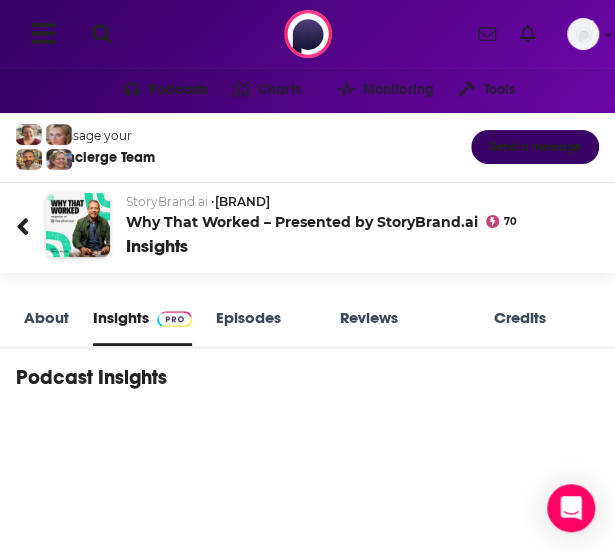 scroll, scrollTop: 2, scrollLeft: 0, axis: vertical 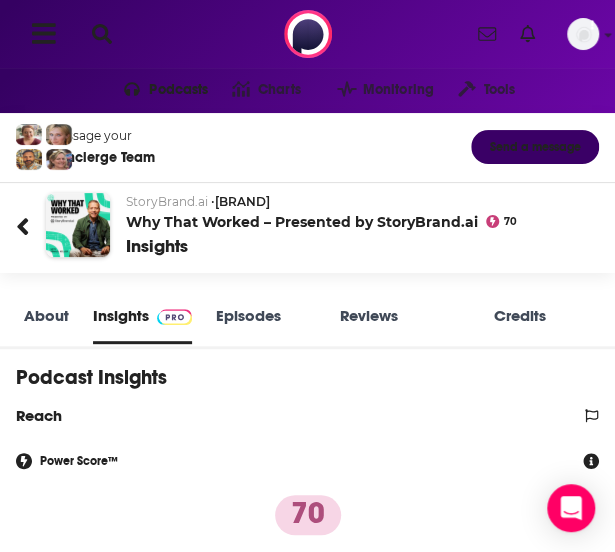 click at bounding box center [102, 34] 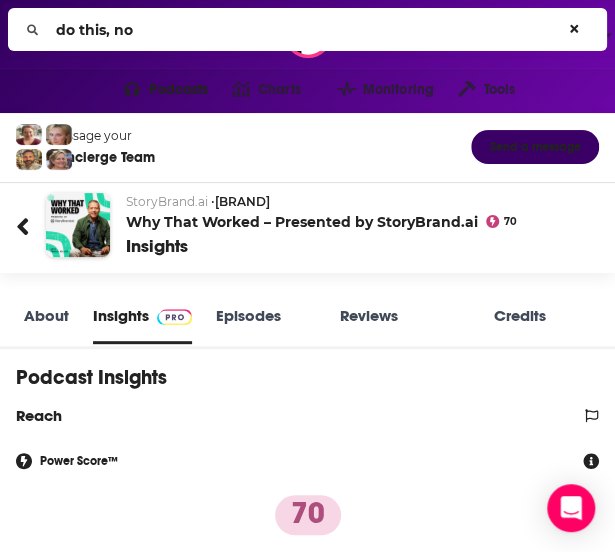 type on "do this, not" 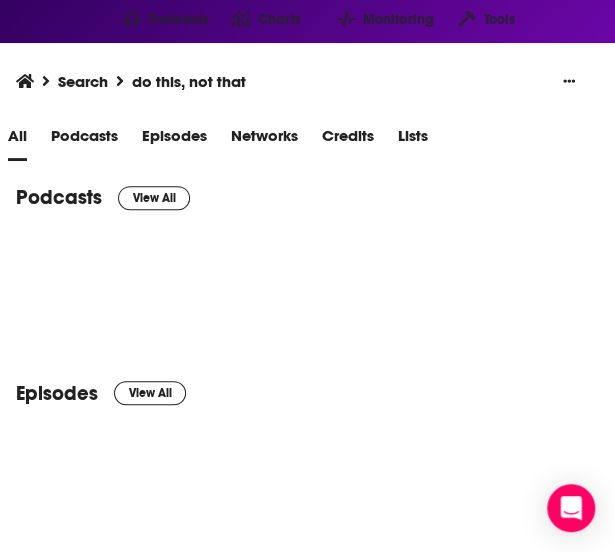 scroll, scrollTop: 100, scrollLeft: 0, axis: vertical 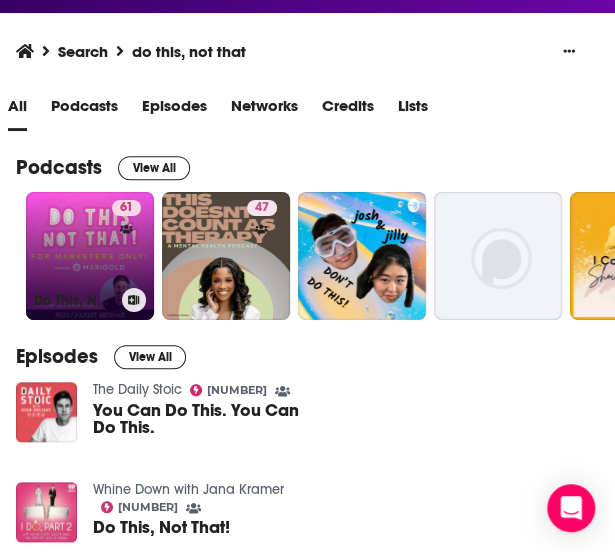 click on "[NUMBER] Do This, NOT That: Marketing Tips with [NAME] l Presented By Marigold" at bounding box center (90, 256) 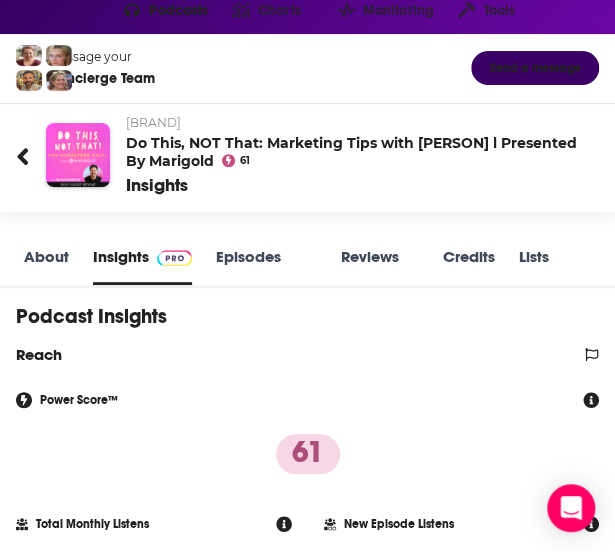 scroll, scrollTop: 0, scrollLeft: 0, axis: both 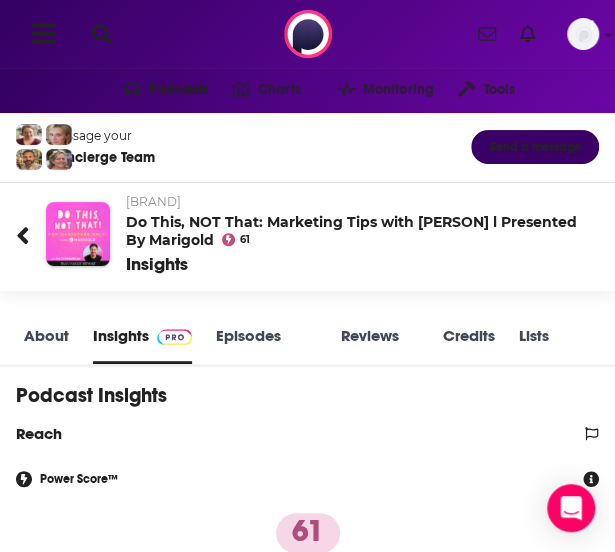 click at bounding box center [102, 34] 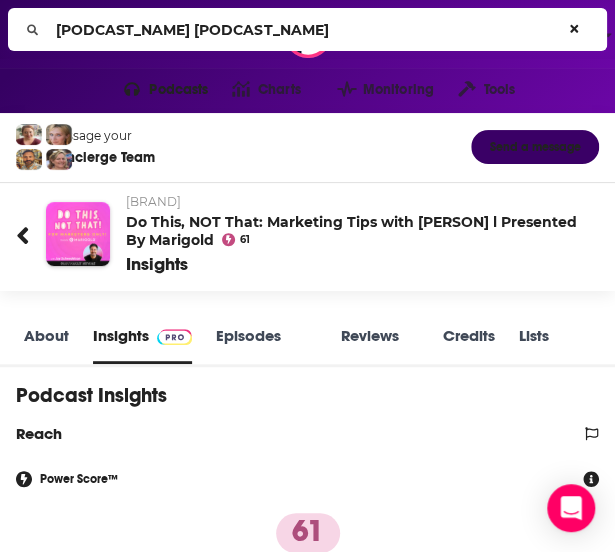 type on "[PODCAST_NAME] [PODCAST_NAME]" 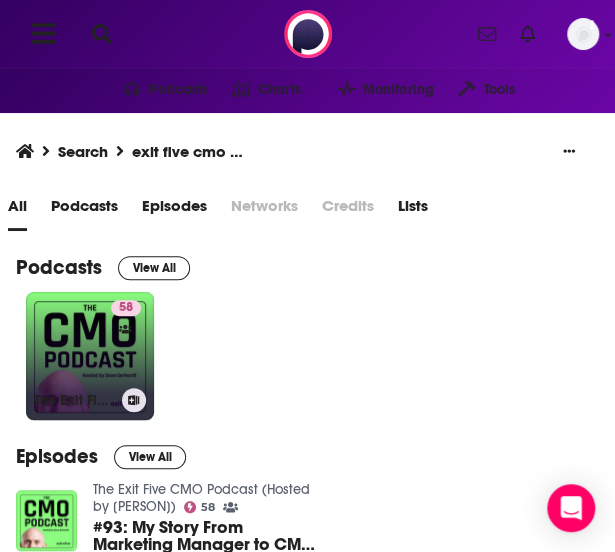 click on "[NUMBER] The [PRODUCT] Podcast (Hosted by [PERSON])" at bounding box center (90, 356) 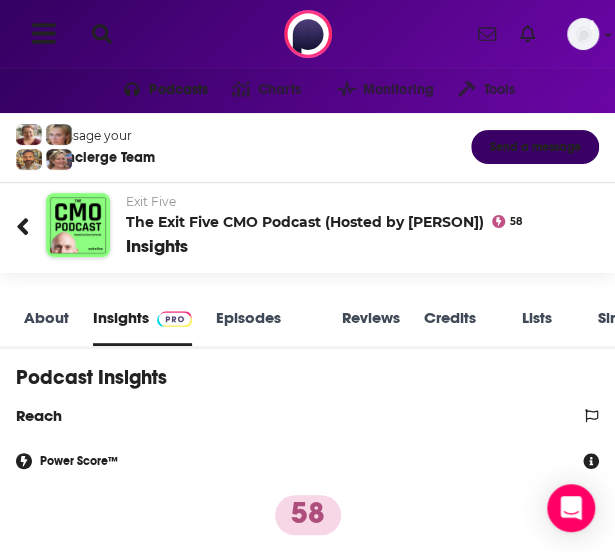 scroll, scrollTop: 2, scrollLeft: 0, axis: vertical 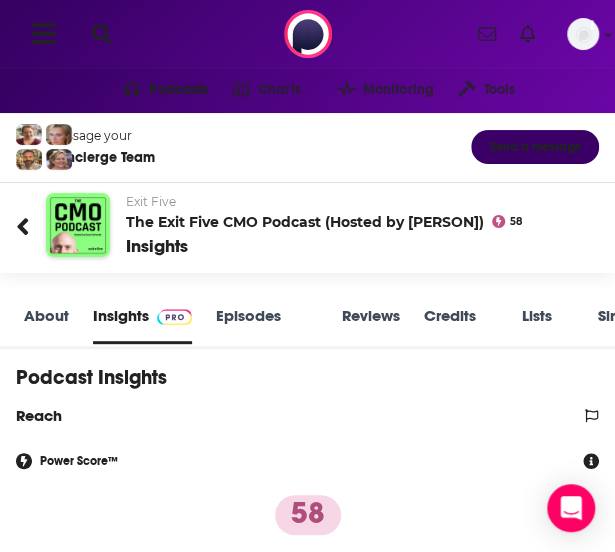 click on "Podcasts Charts Monitoring Tools For Business For Podcasters More Add a profile image" at bounding box center (307, 34) 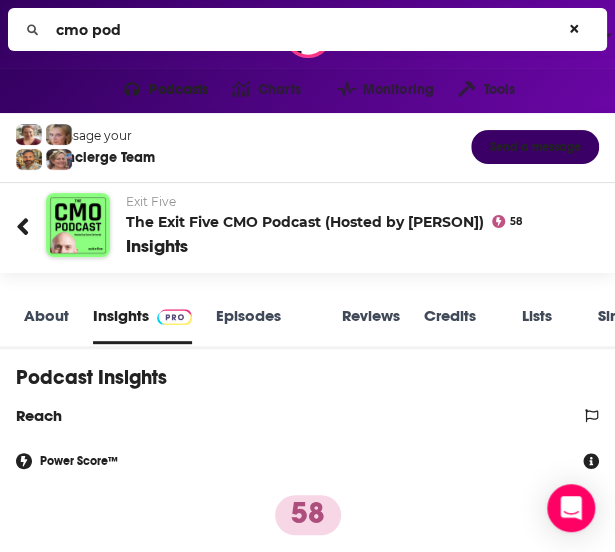 type on "cmo podc" 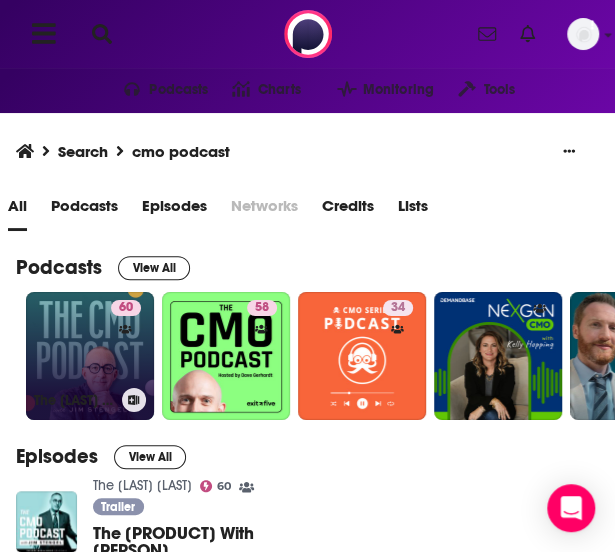 click on "[NUMBER] The [LAST] [LAST]" at bounding box center [90, 356] 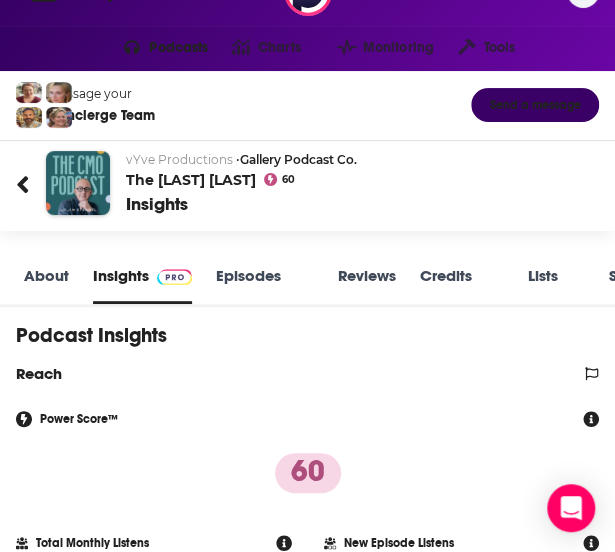 scroll, scrollTop: 0, scrollLeft: 0, axis: both 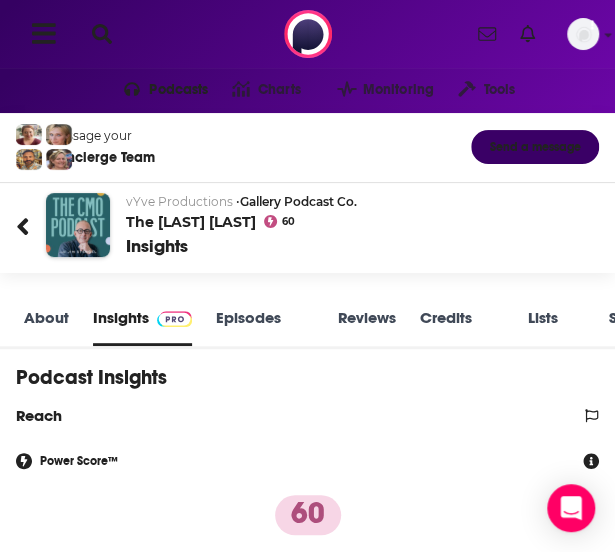 click at bounding box center (102, 34) 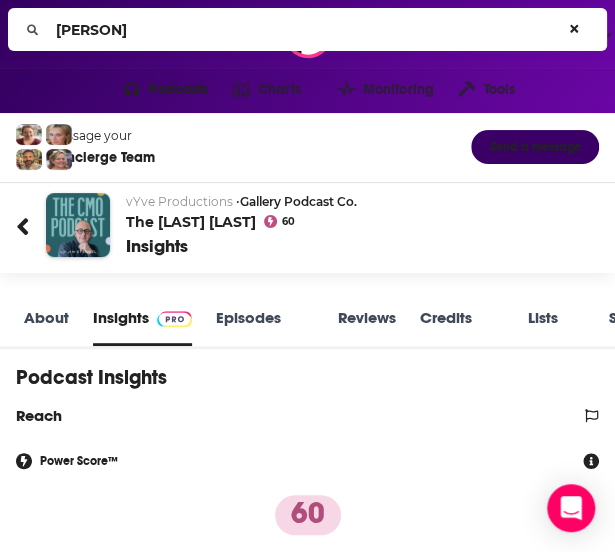 type on "[FIRST] [LAST]" 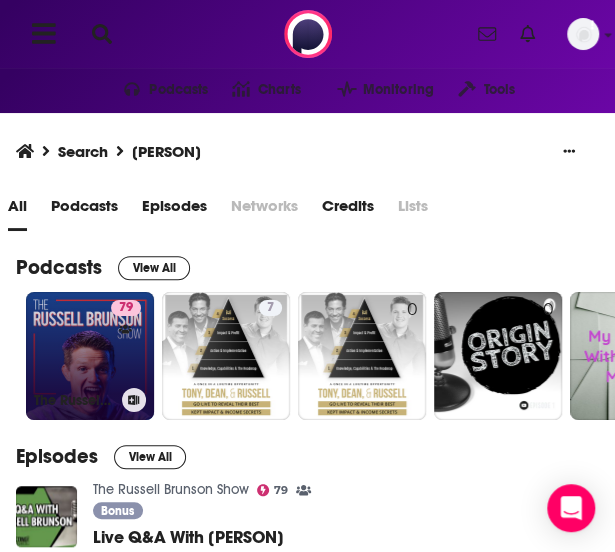 click on "79 The Russell Brunson Show" at bounding box center [90, 356] 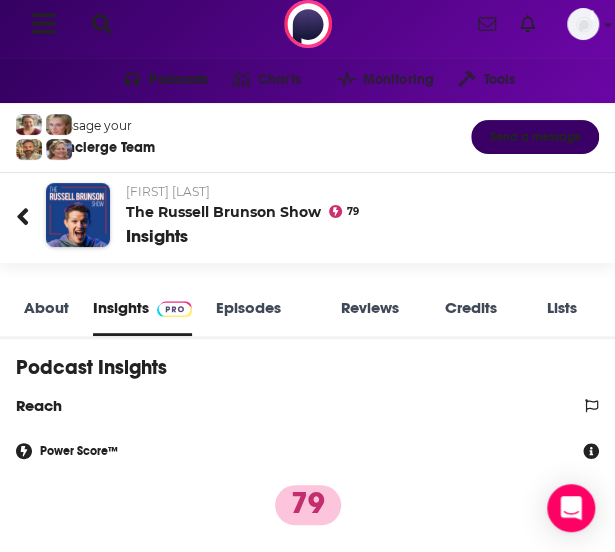 scroll, scrollTop: 0, scrollLeft: 0, axis: both 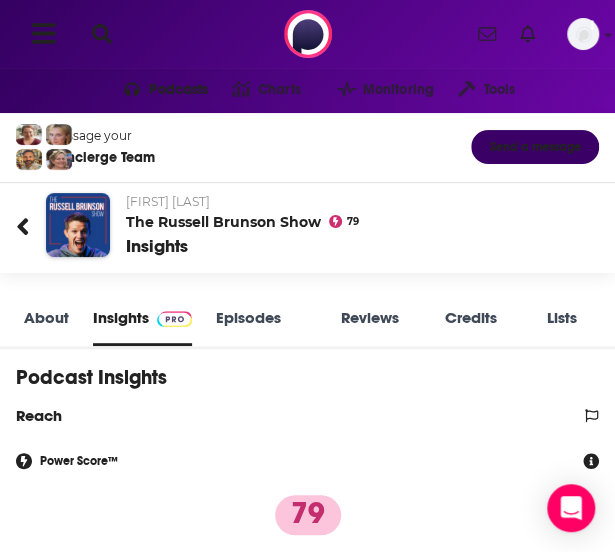 click at bounding box center (102, 34) 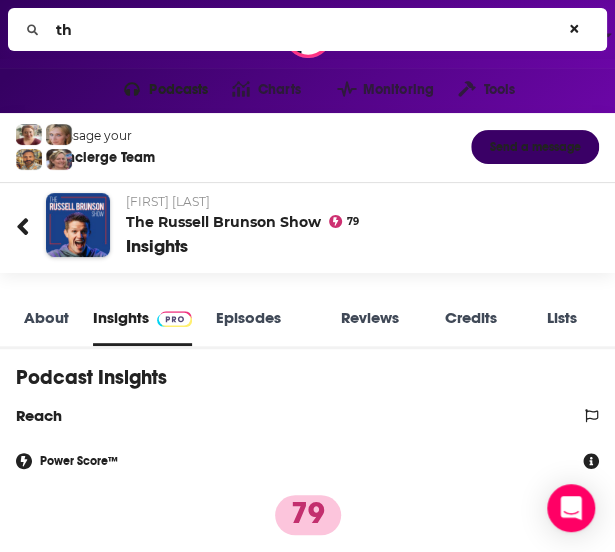 type on "the" 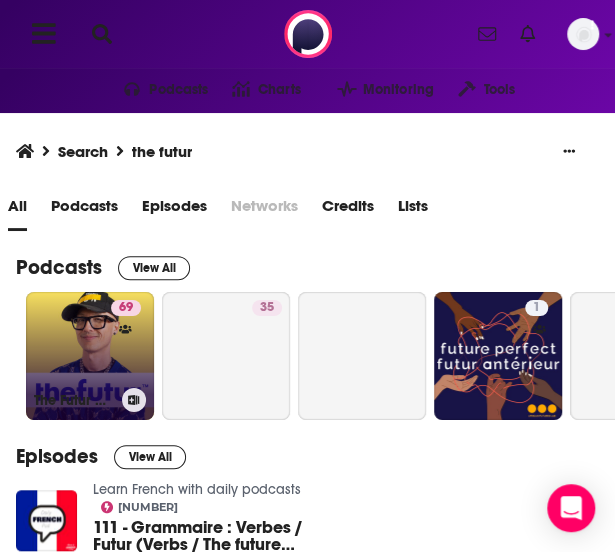 click on "69 The Futur with Chris Do" at bounding box center (90, 356) 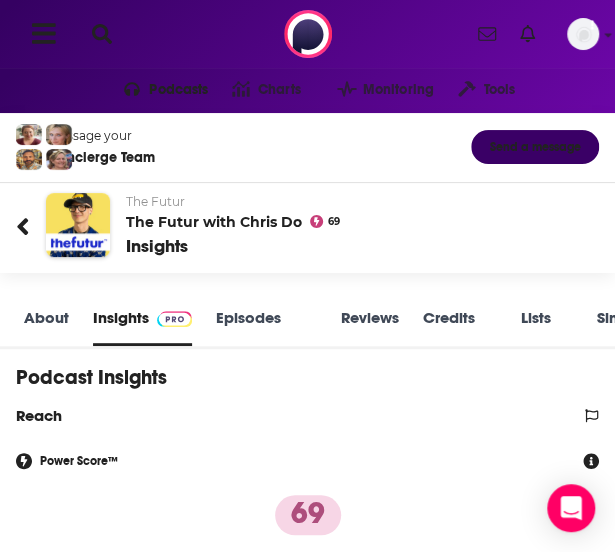 scroll, scrollTop: 2, scrollLeft: 0, axis: vertical 